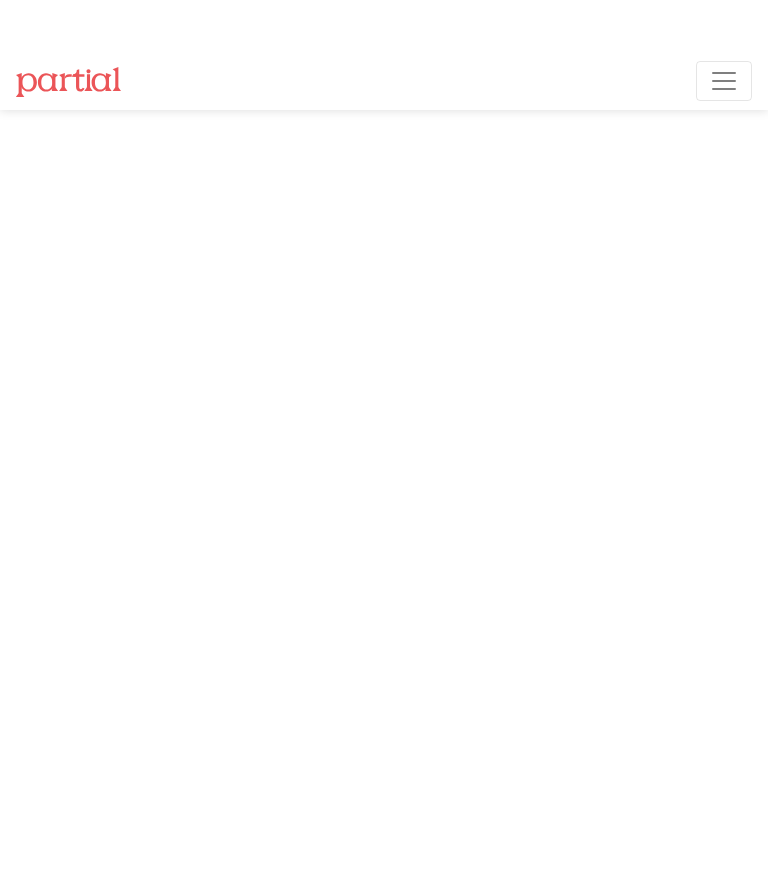 scroll, scrollTop: 0, scrollLeft: 0, axis: both 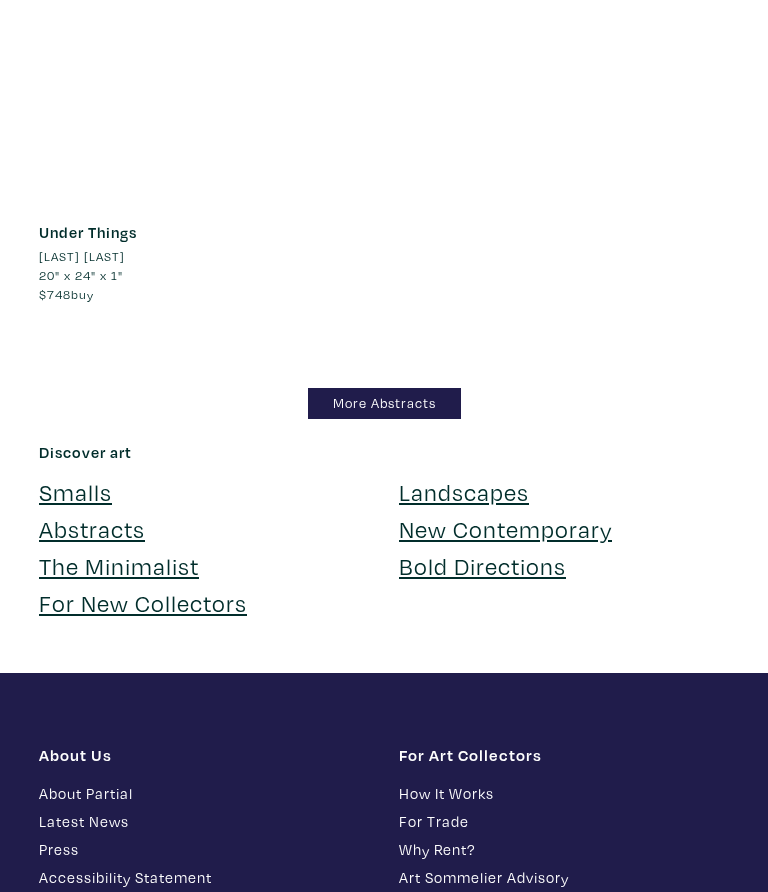 click on "More Abstracts" at bounding box center [384, 403] 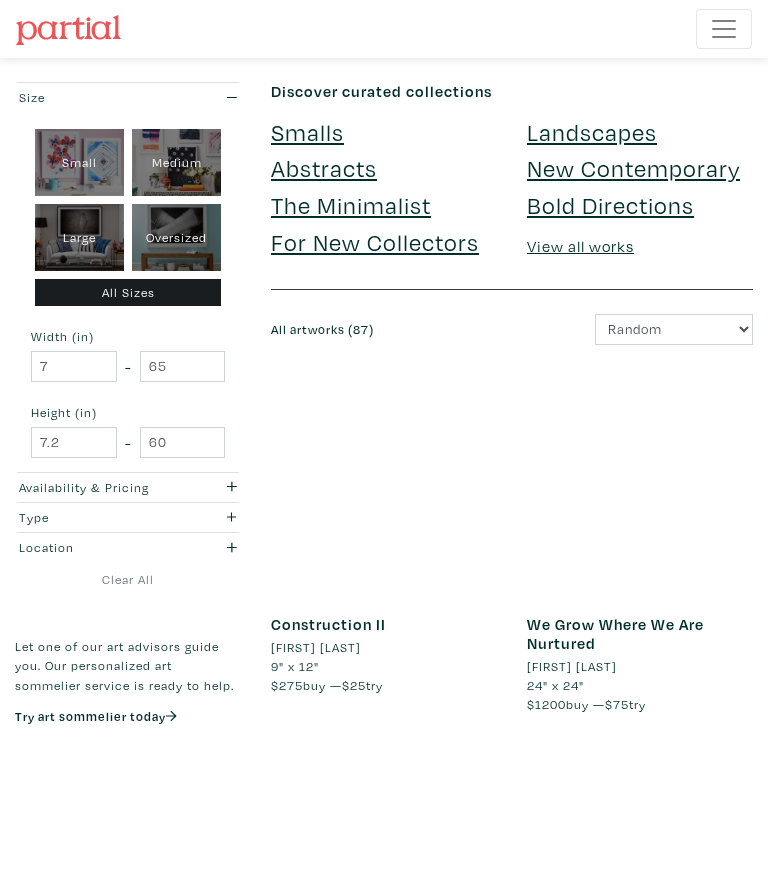 scroll, scrollTop: 0, scrollLeft: 0, axis: both 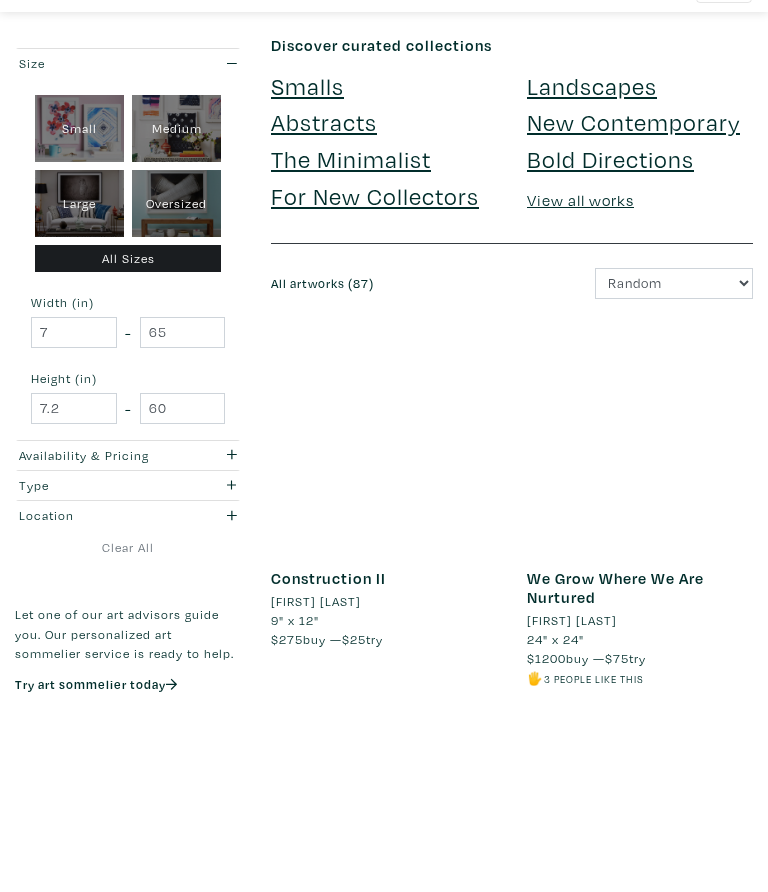 click on "Large" at bounding box center [79, 202] 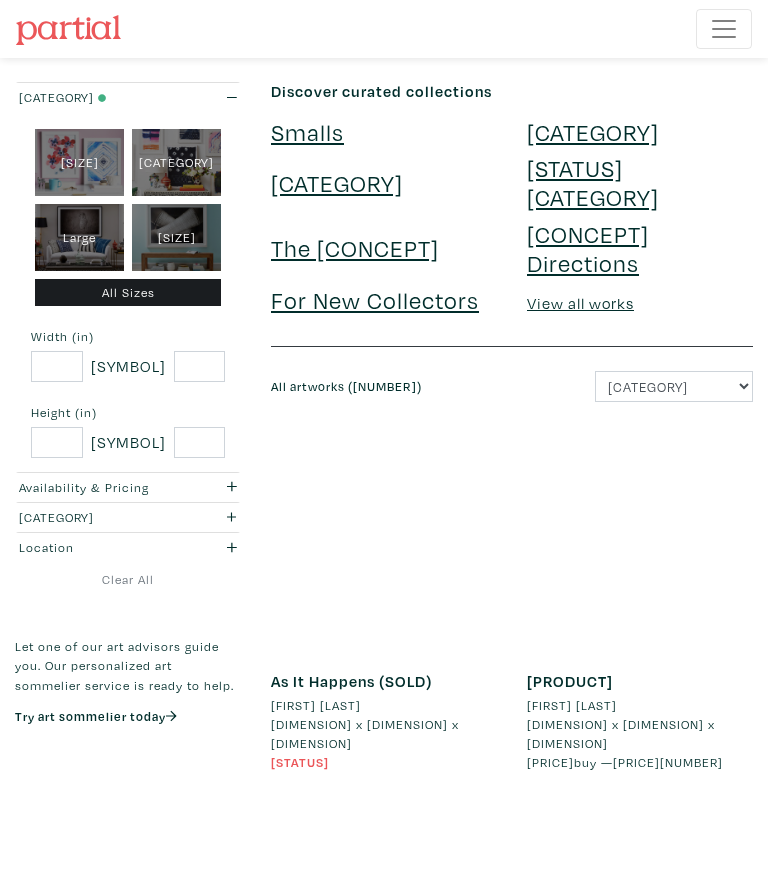scroll, scrollTop: 0, scrollLeft: 0, axis: both 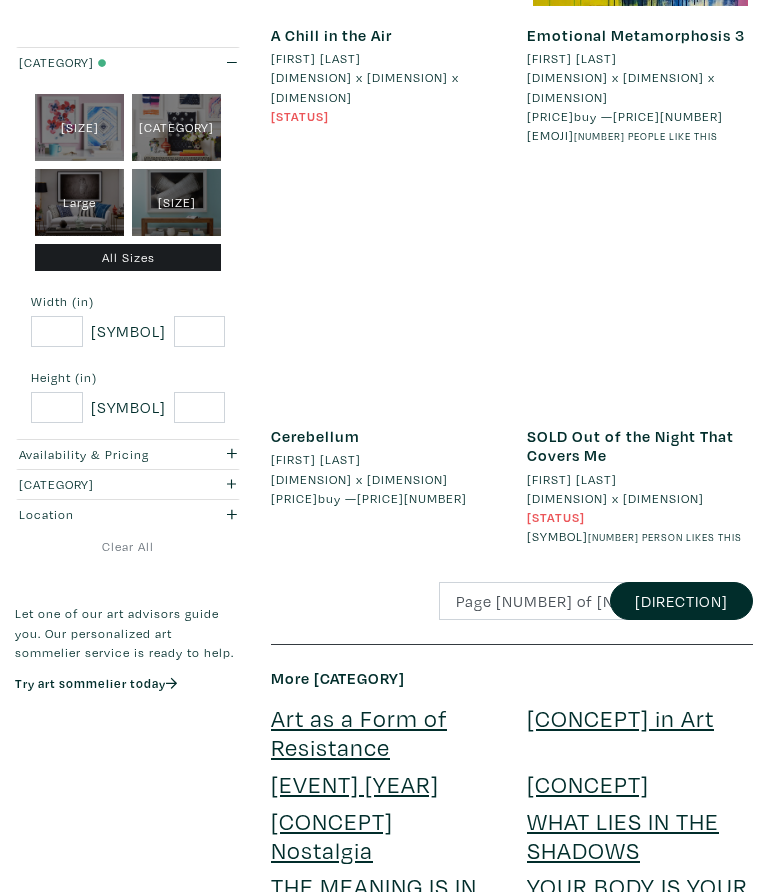 click on "[DIRECTION]" at bounding box center [681, 602] 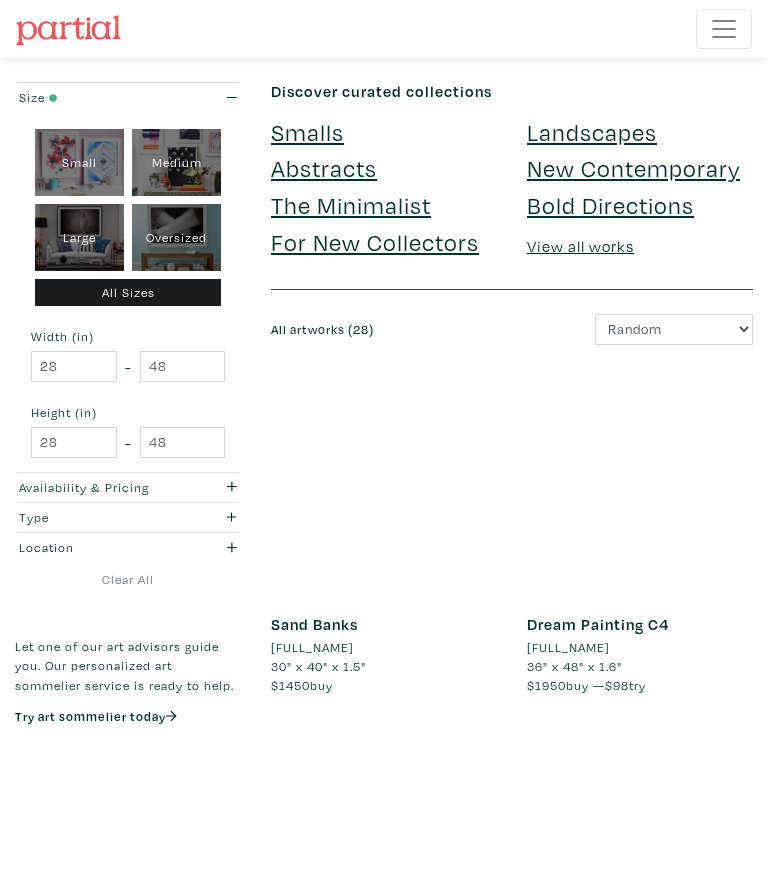 scroll, scrollTop: 0, scrollLeft: 0, axis: both 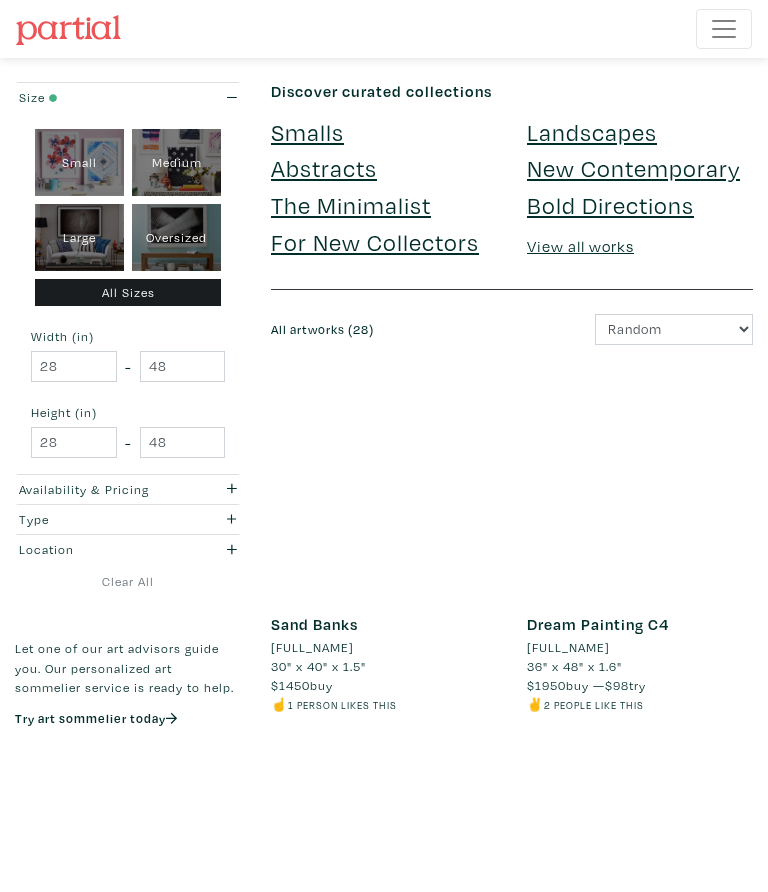 click on "Bold Directions" at bounding box center (610, 204) 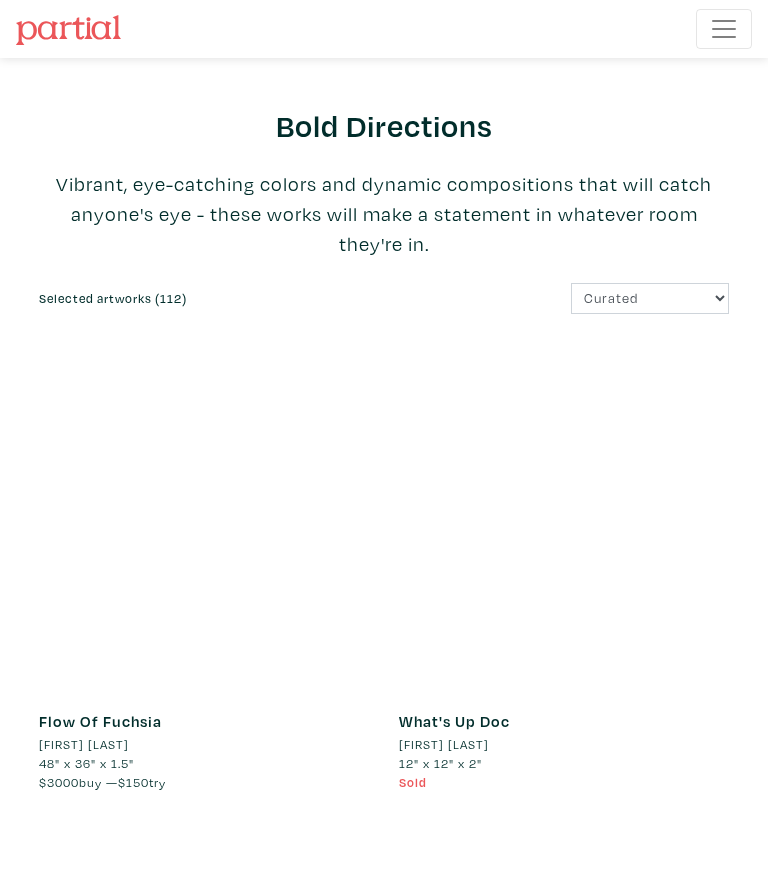 scroll, scrollTop: 0, scrollLeft: 0, axis: both 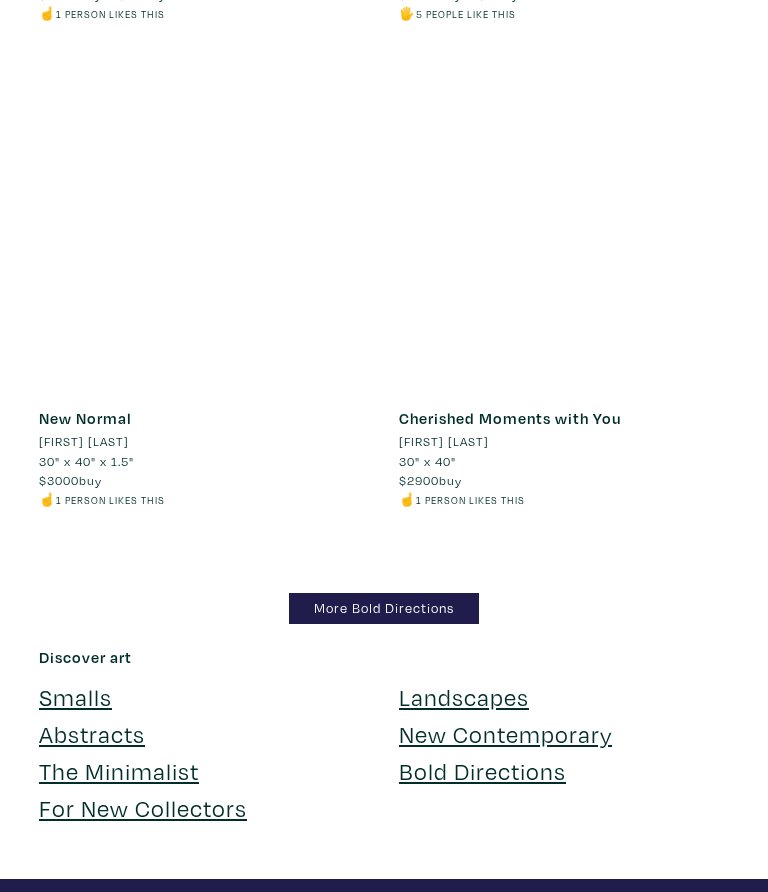 click on "More Bold Directions" at bounding box center (384, 608) 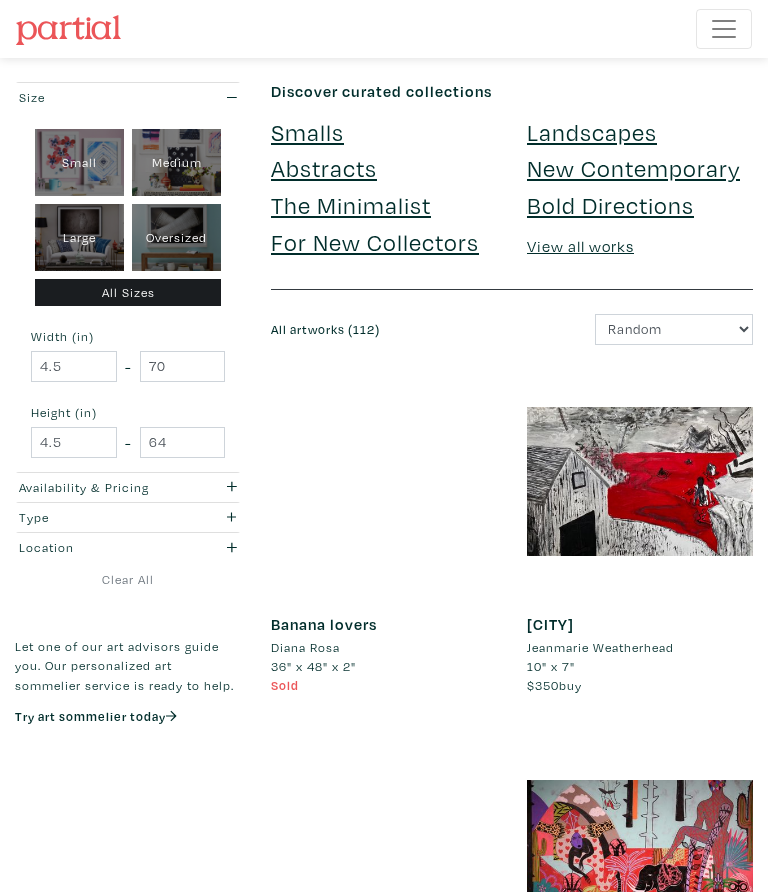 scroll, scrollTop: 0, scrollLeft: 0, axis: both 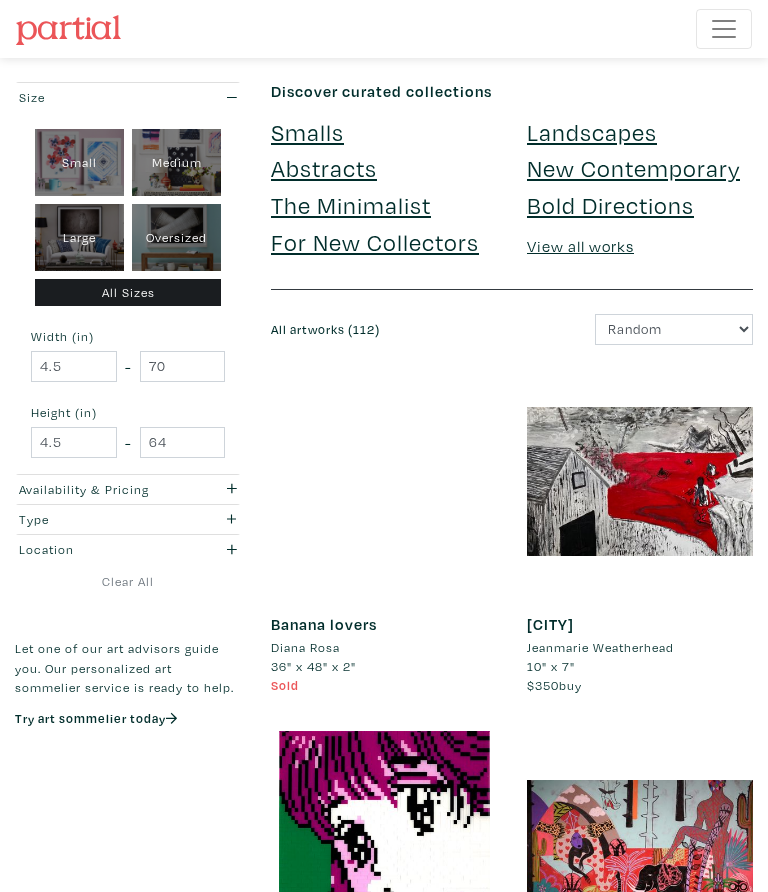 click on "Medium" at bounding box center (79, 162) 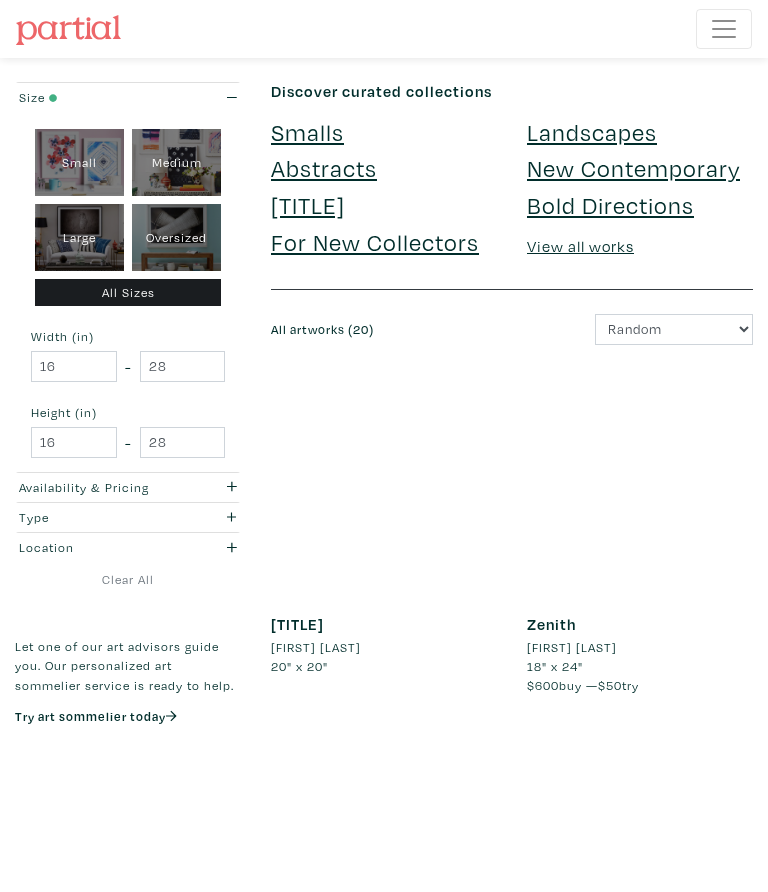 scroll, scrollTop: 0, scrollLeft: 0, axis: both 